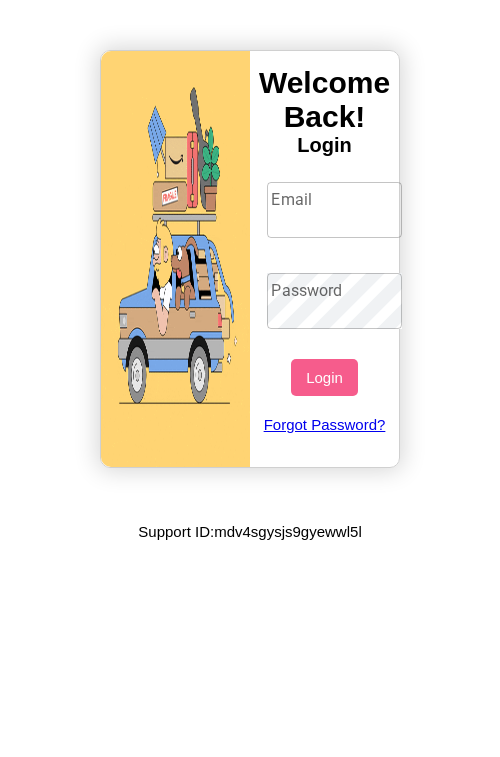 scroll, scrollTop: 0, scrollLeft: 0, axis: both 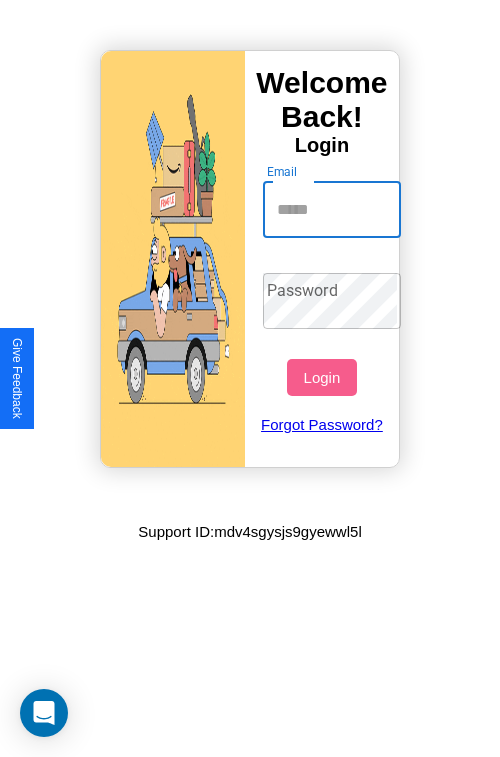 click on "Email" at bounding box center (332, 210) 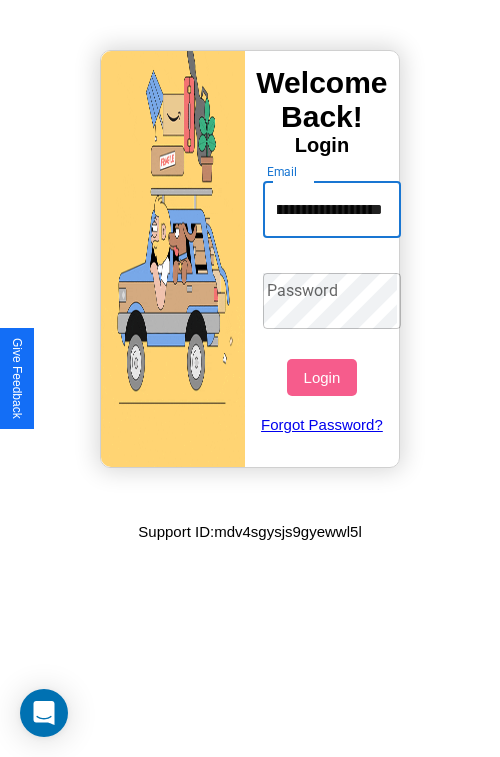 scroll, scrollTop: 0, scrollLeft: 107, axis: horizontal 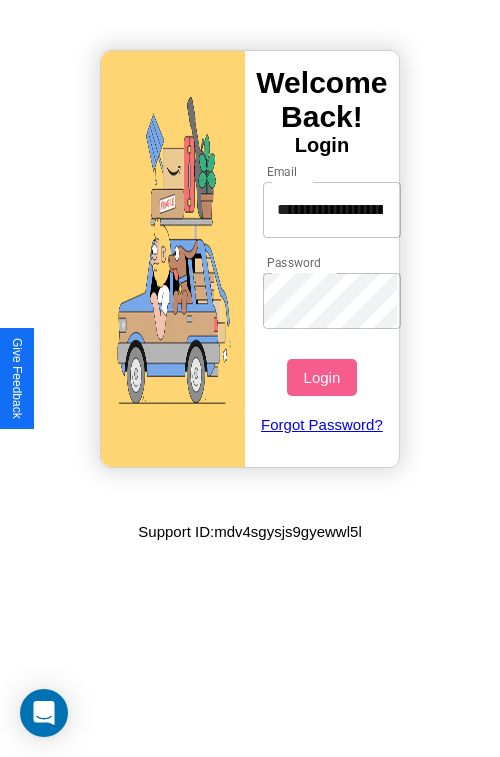 click on "Login" at bounding box center (321, 377) 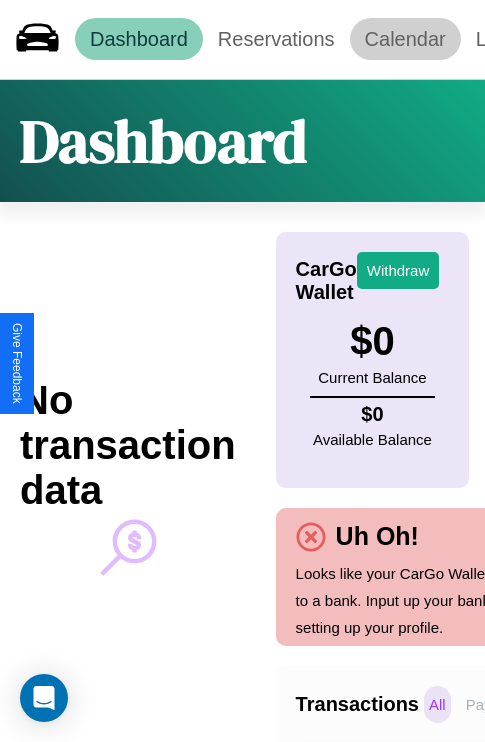 click on "Calendar" at bounding box center [405, 39] 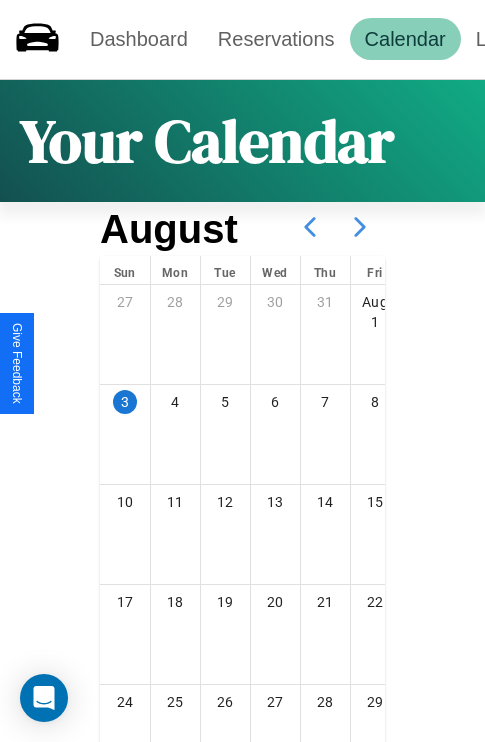 click 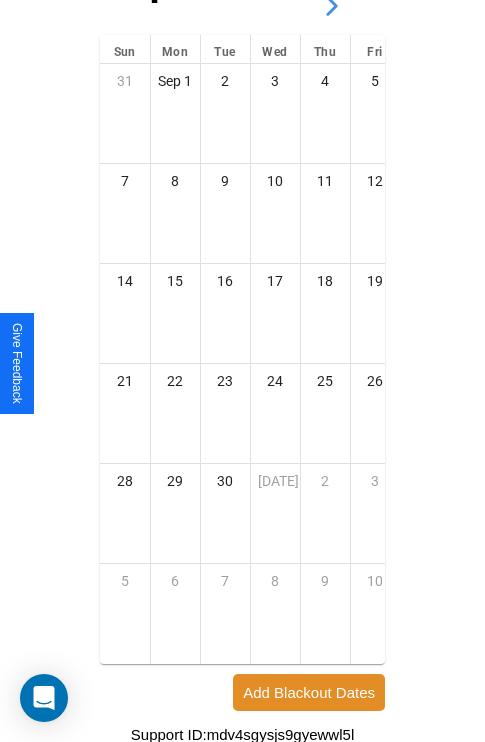 scroll, scrollTop: 296, scrollLeft: 0, axis: vertical 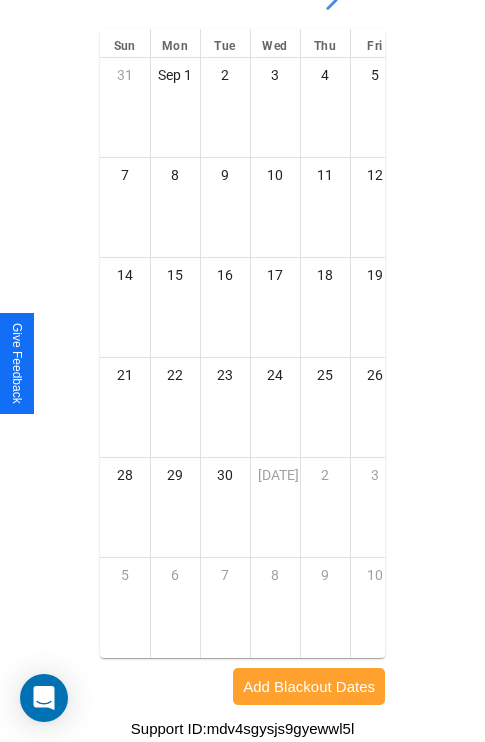 click on "Add Blackout Dates" at bounding box center (309, 686) 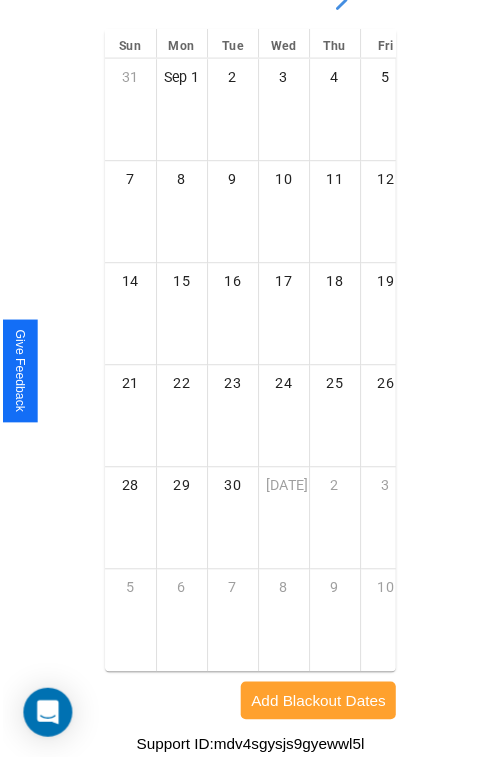 scroll, scrollTop: 281, scrollLeft: 0, axis: vertical 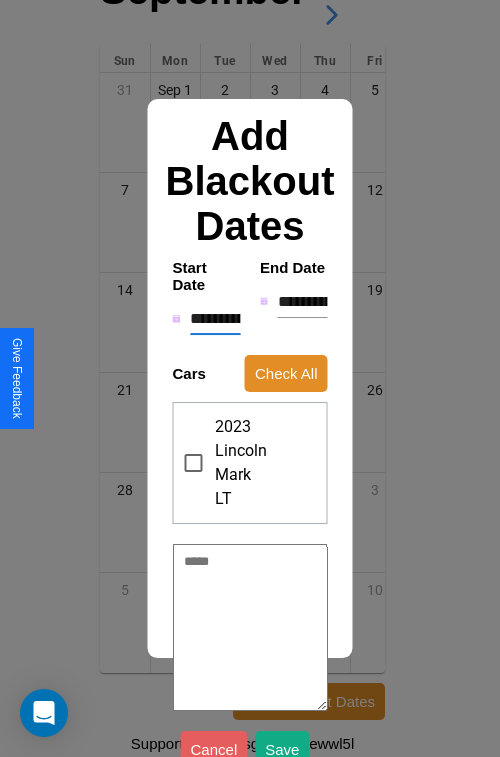 click on "**********" at bounding box center (215, 319) 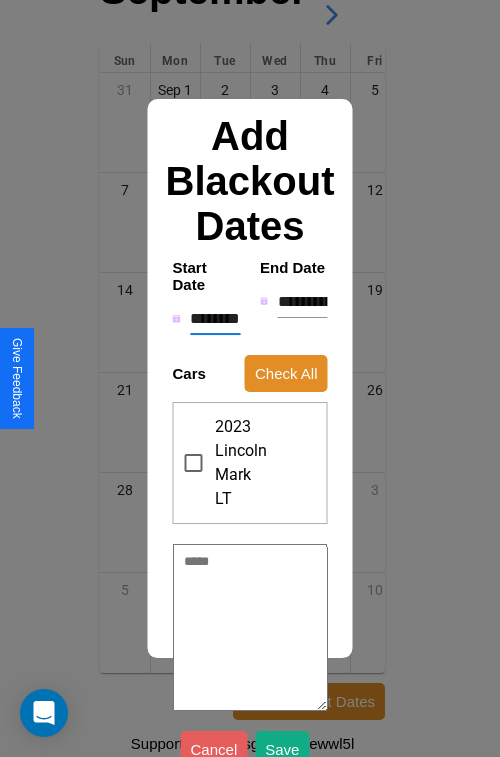type on "*" 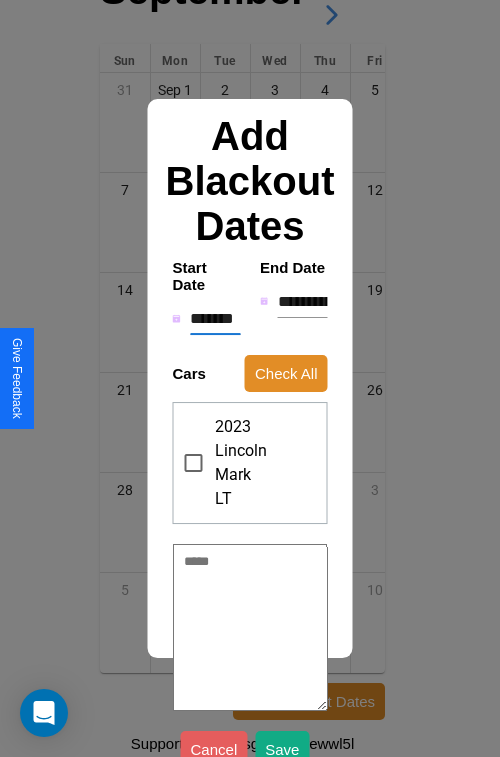 type on "*" 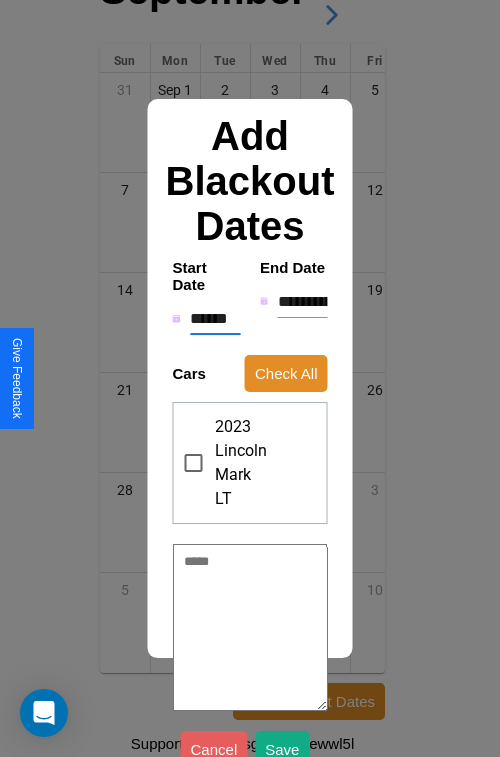 type on "*" 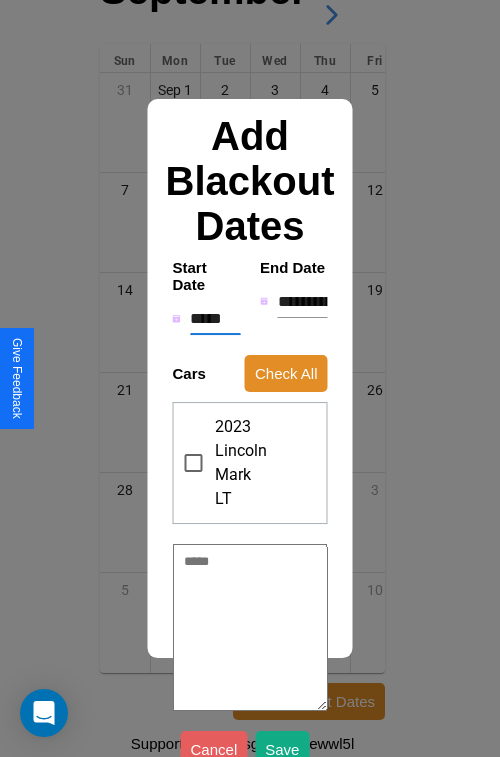 type on "*" 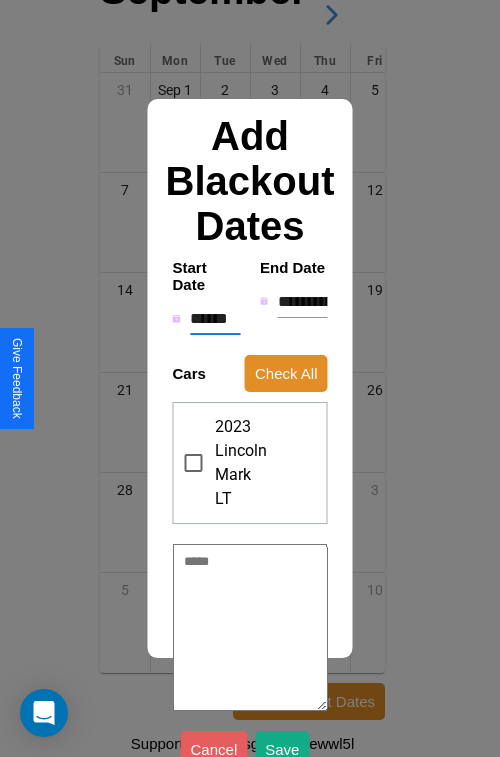 type on "*" 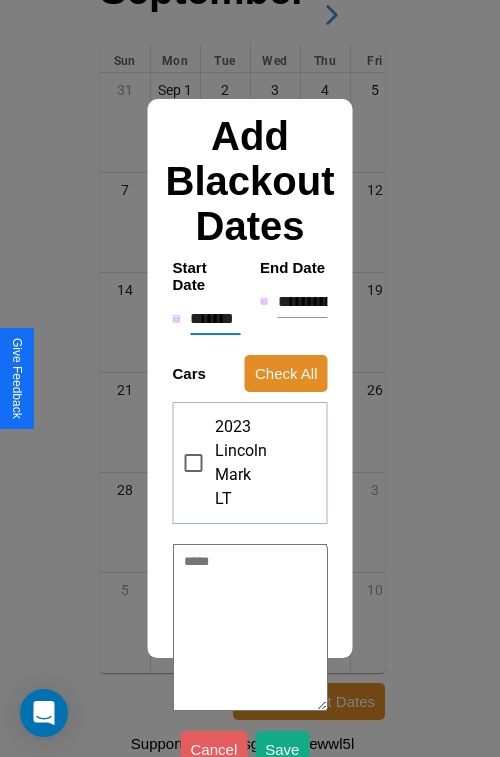 type on "*" 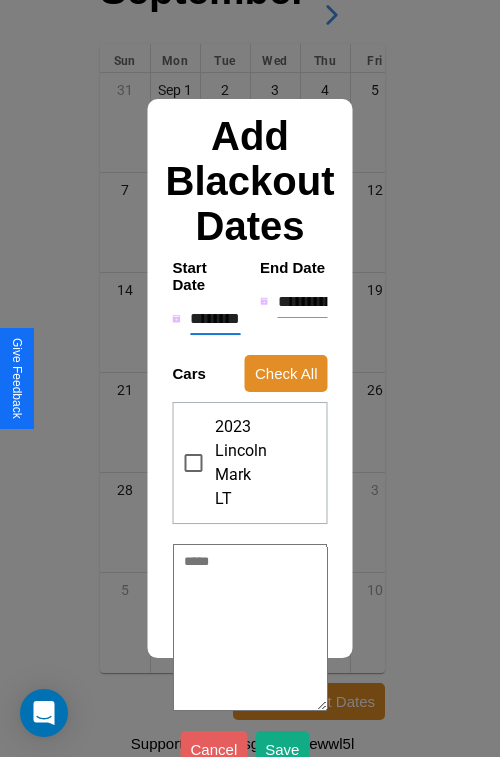 type on "*" 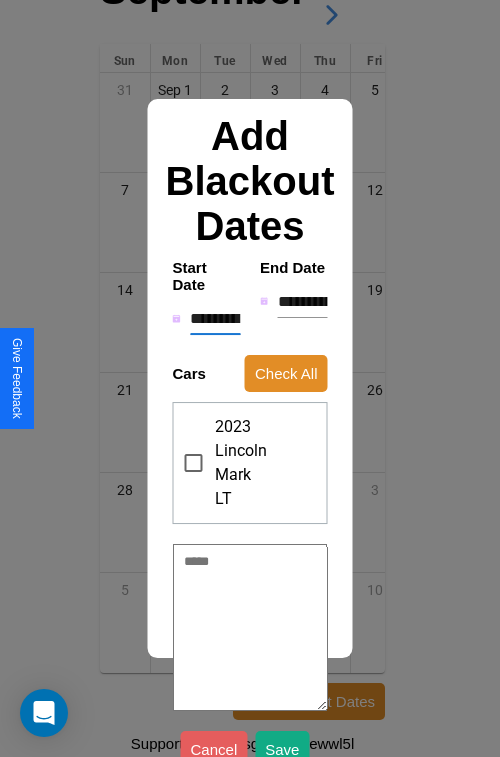 type on "*" 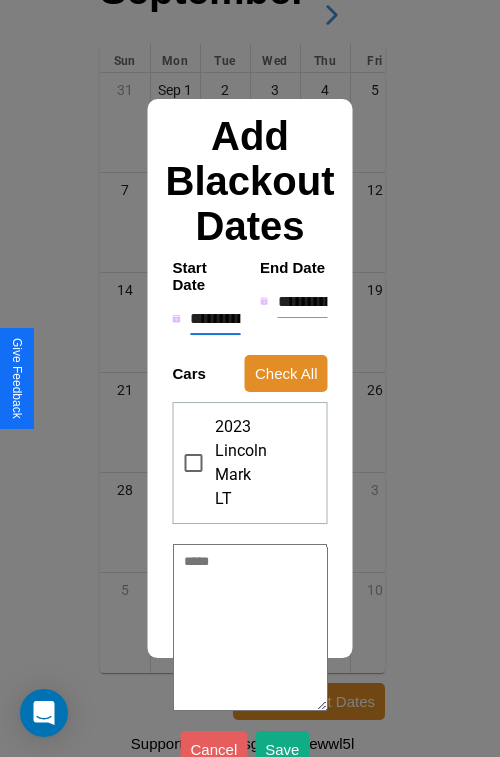 type on "*" 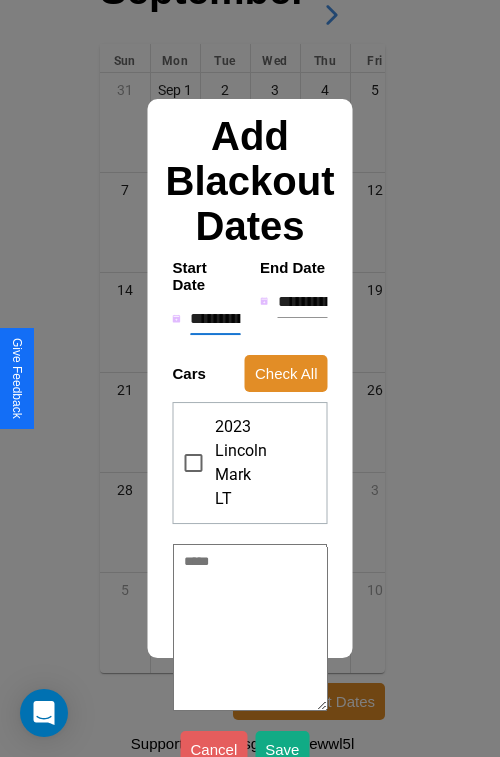 type on "*" 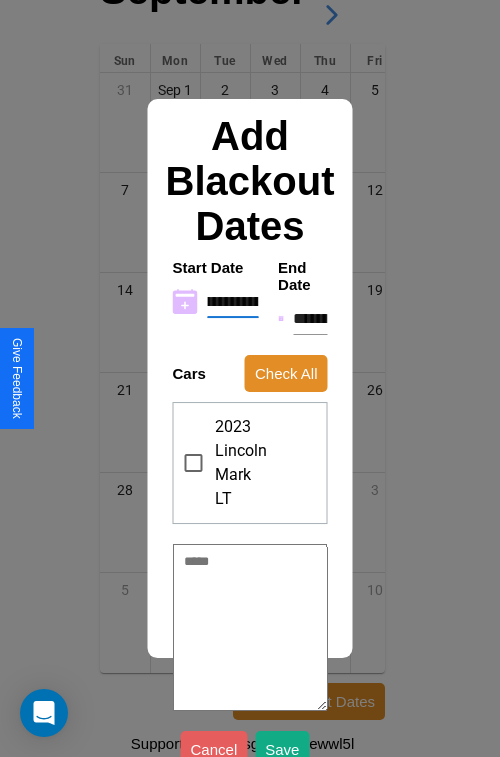 type on "**********" 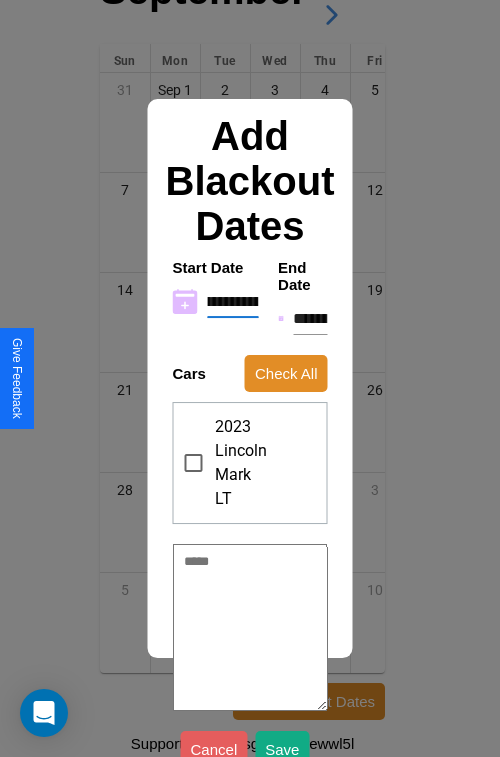 type on "*" 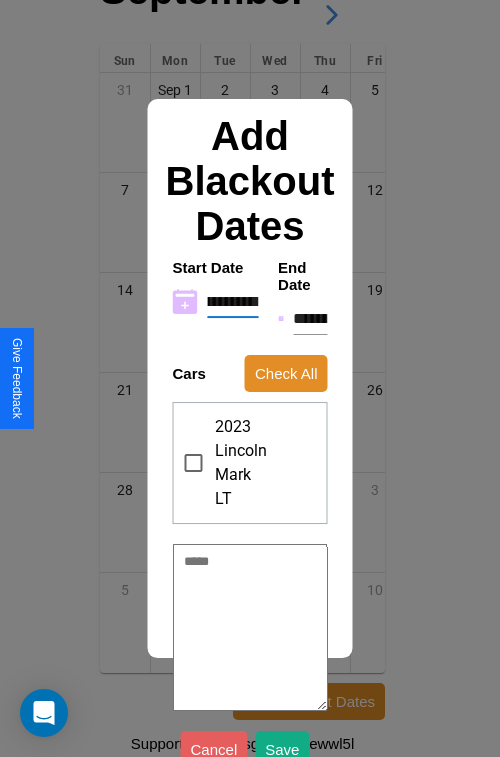 type on "**********" 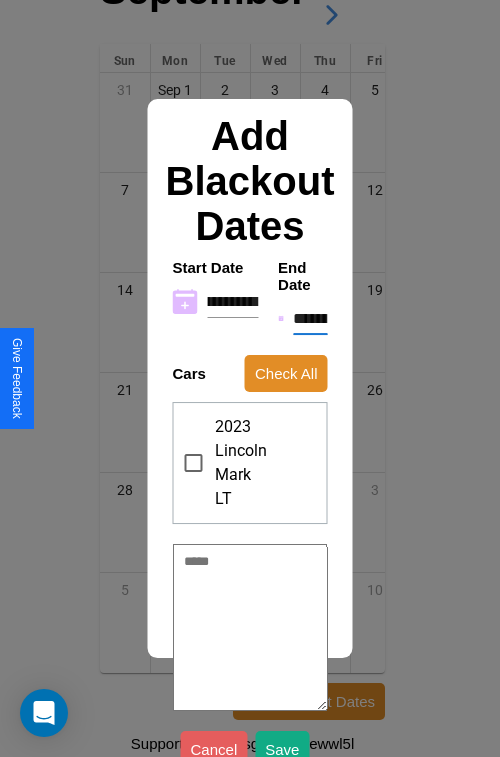 scroll, scrollTop: 0, scrollLeft: 0, axis: both 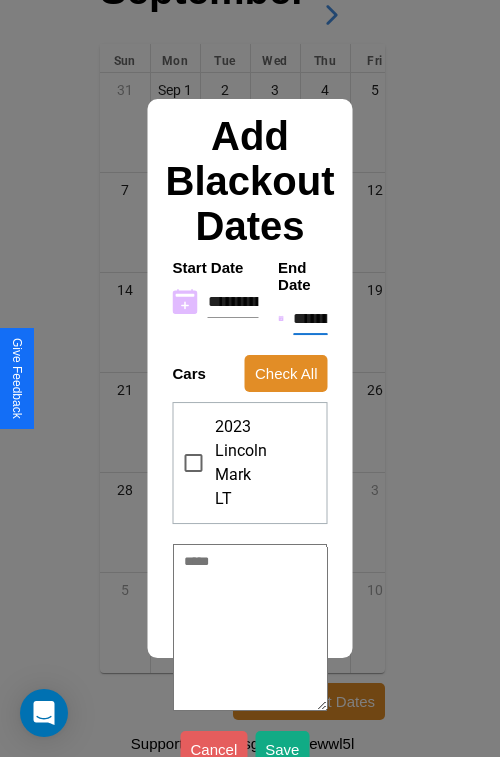 click on "**********" at bounding box center [310, 319] 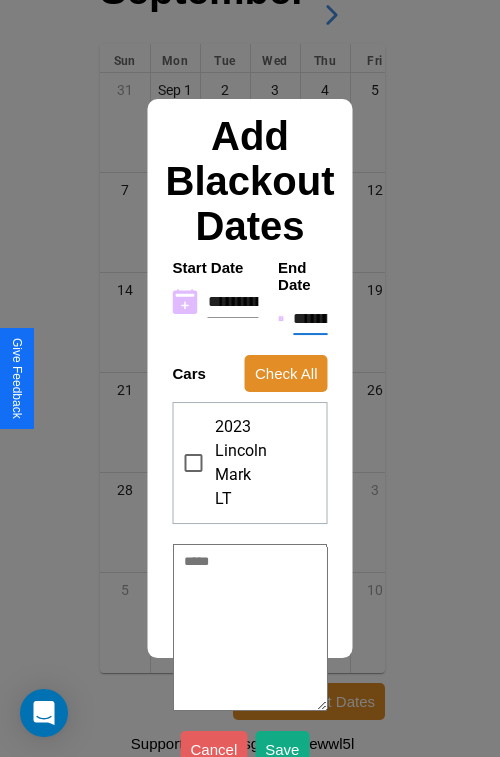 type on "*" 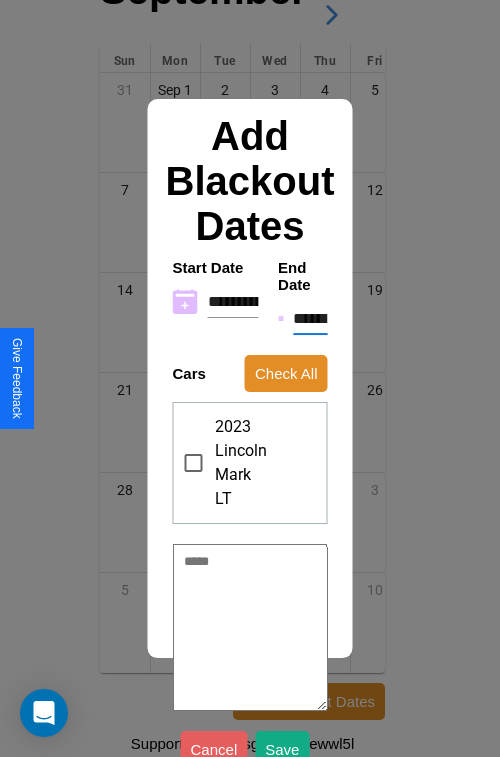 type on "*" 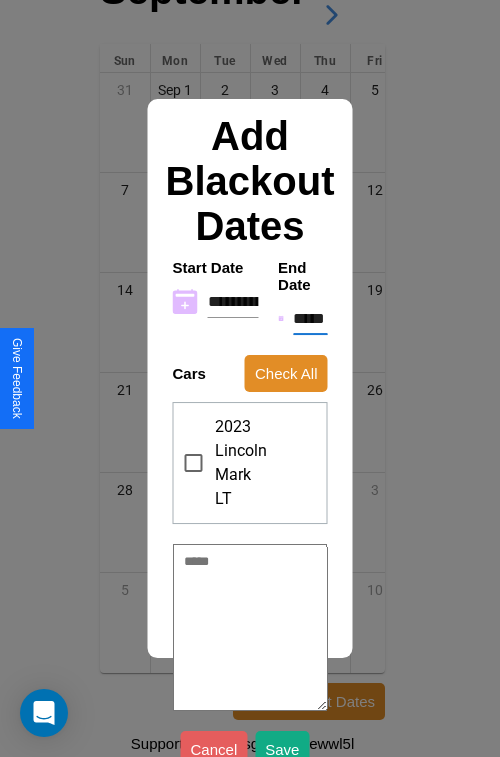 type on "*" 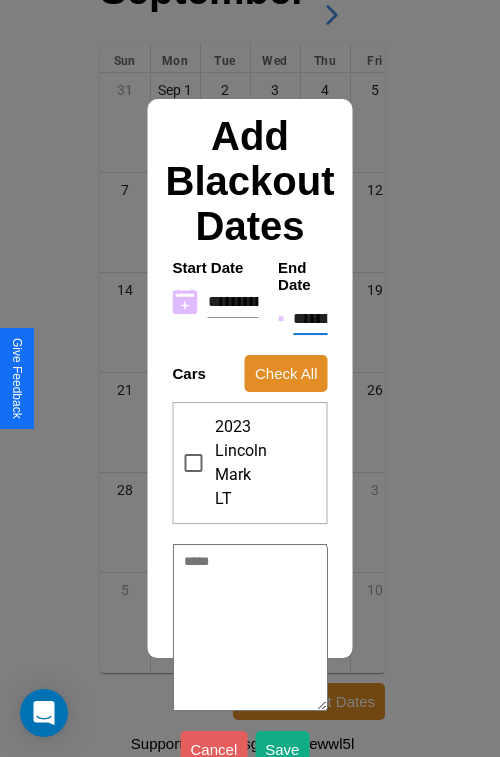 type on "*" 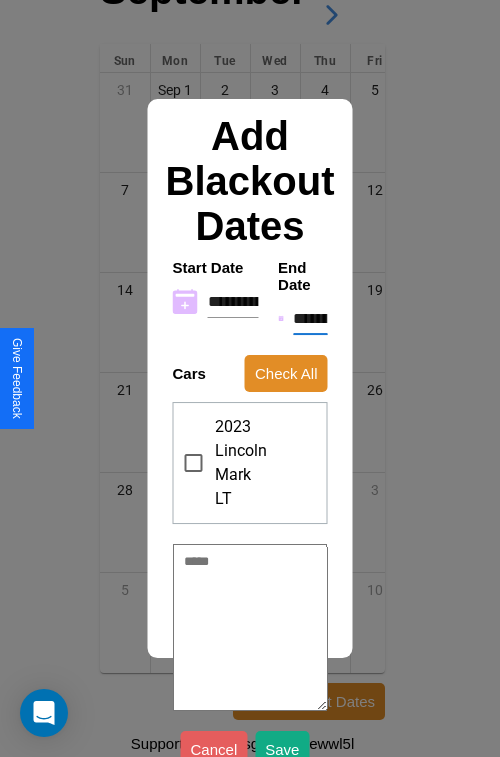 type on "*" 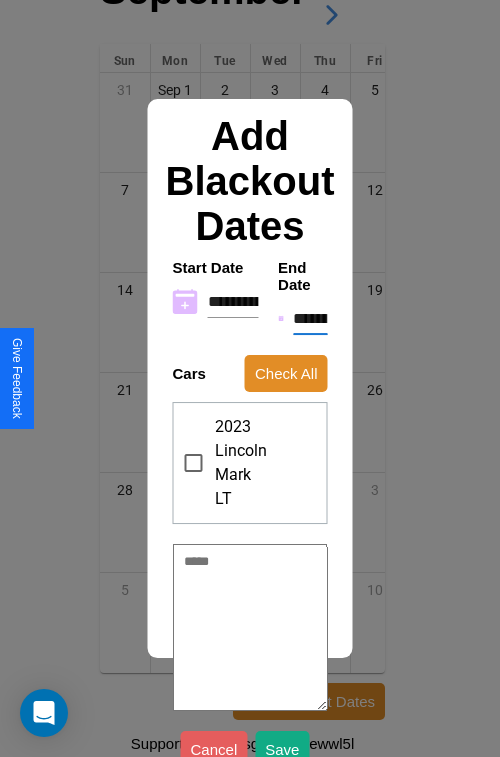type on "*" 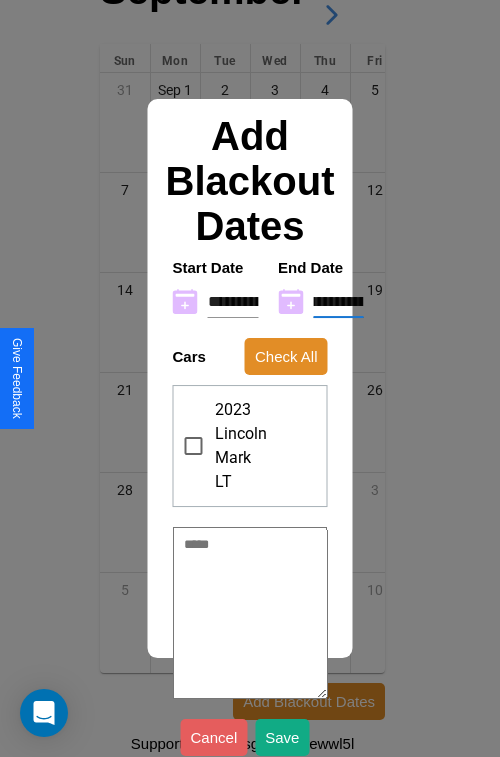 type on "**********" 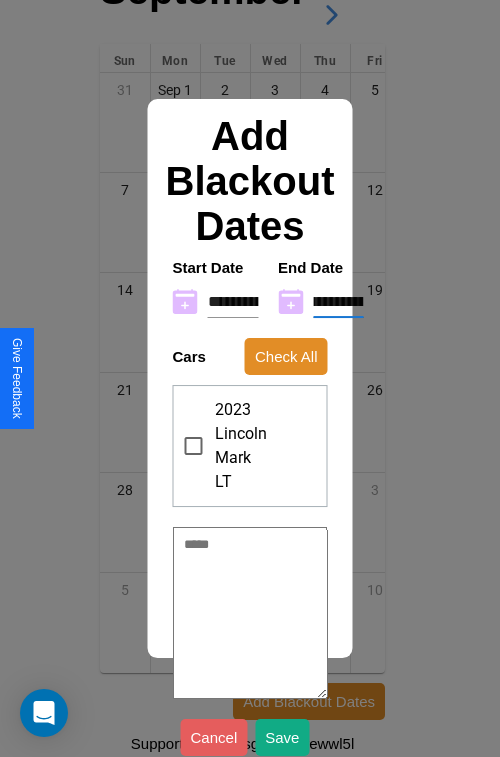type on "*" 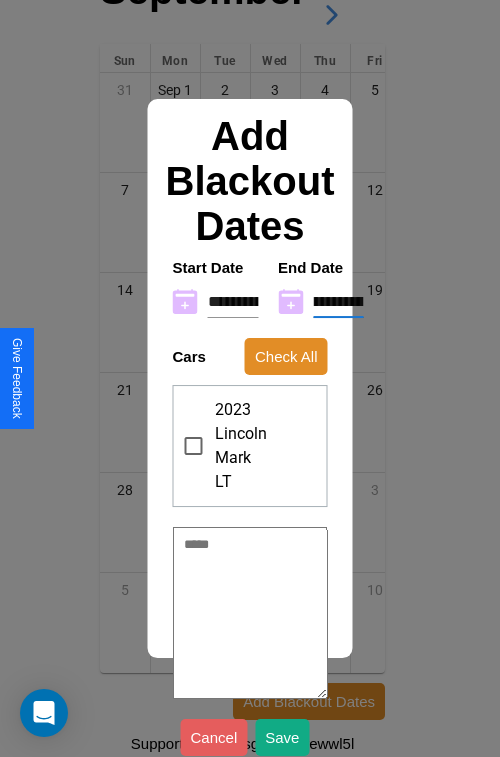 type on "**********" 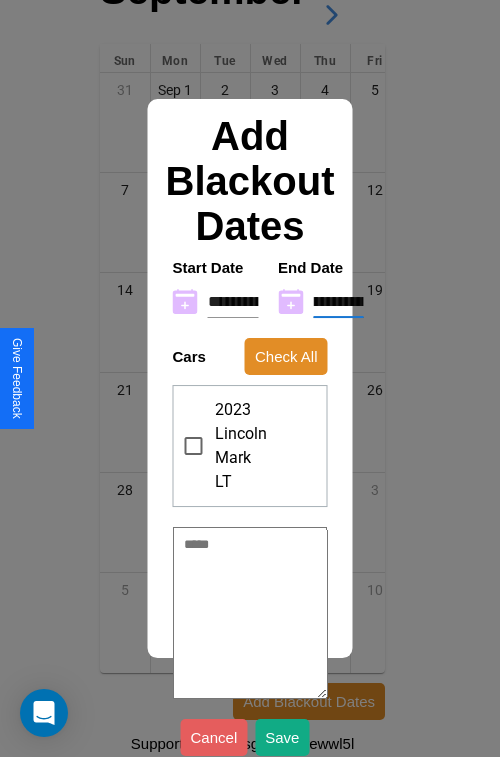 type on "*" 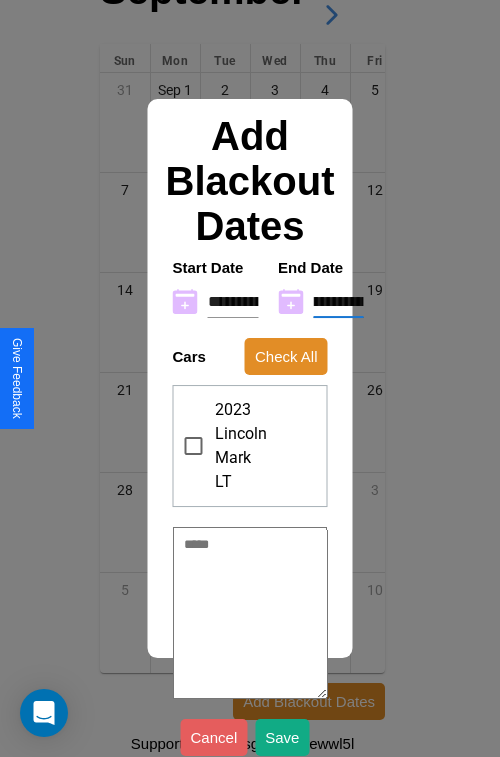scroll, scrollTop: 0, scrollLeft: 37, axis: horizontal 